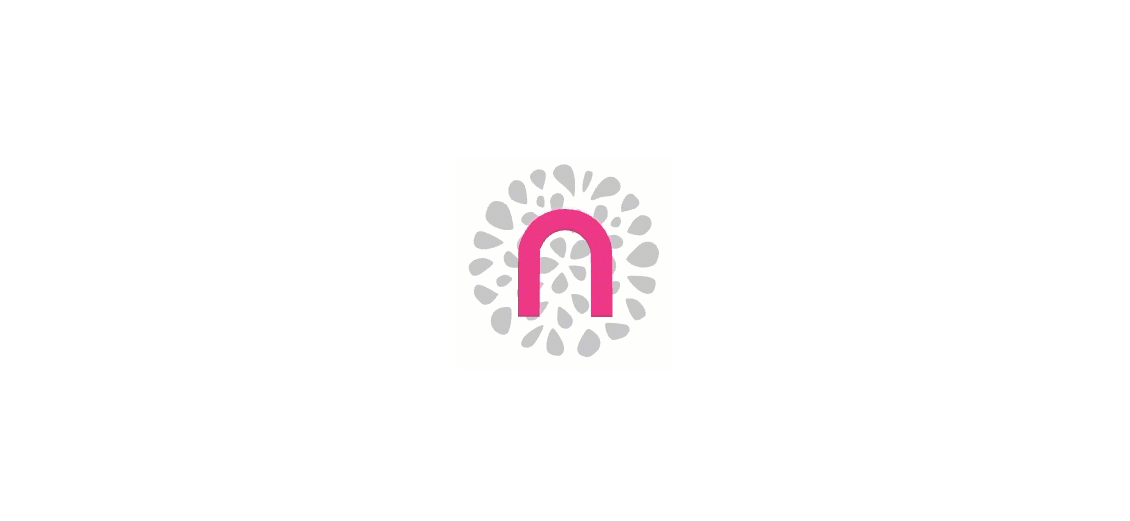 scroll, scrollTop: 0, scrollLeft: 0, axis: both 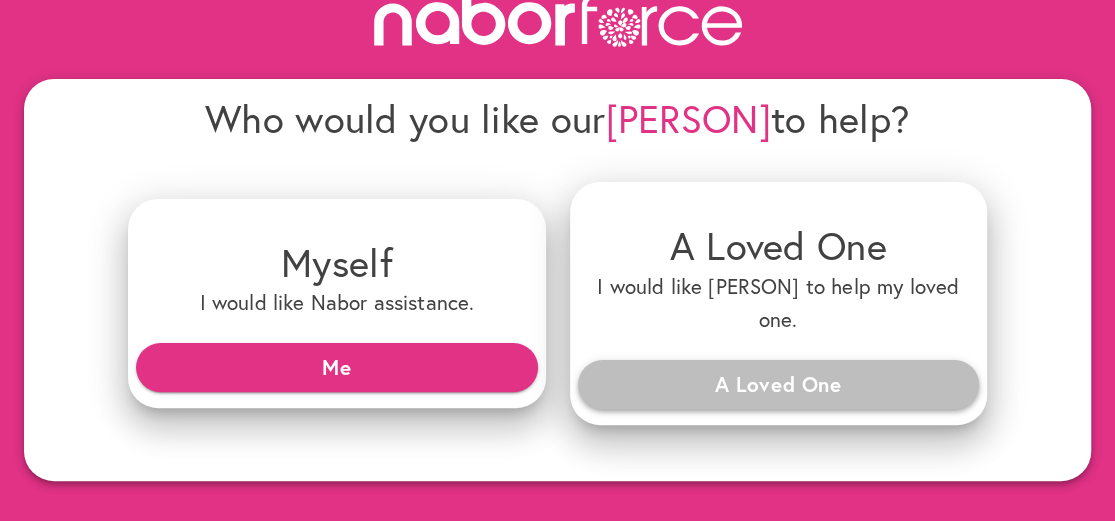 click on "A Loved One" at bounding box center [778, 384] 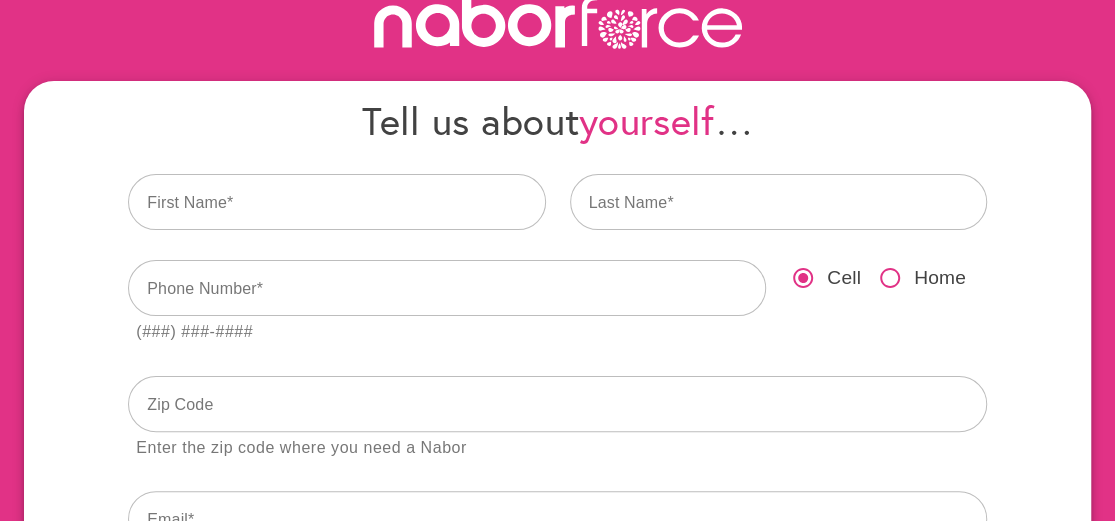 scroll, scrollTop: 88, scrollLeft: 0, axis: vertical 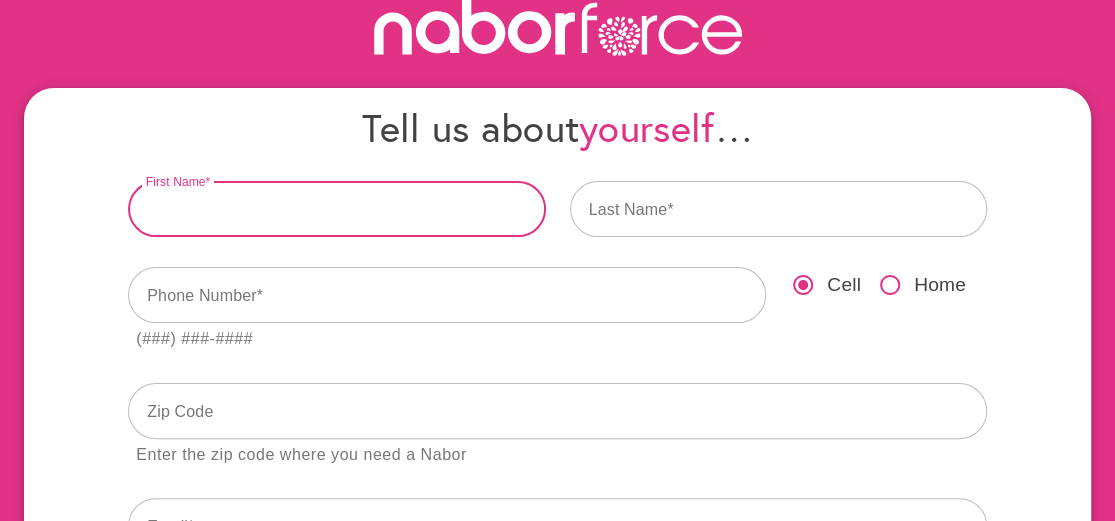 click at bounding box center (336, 209) 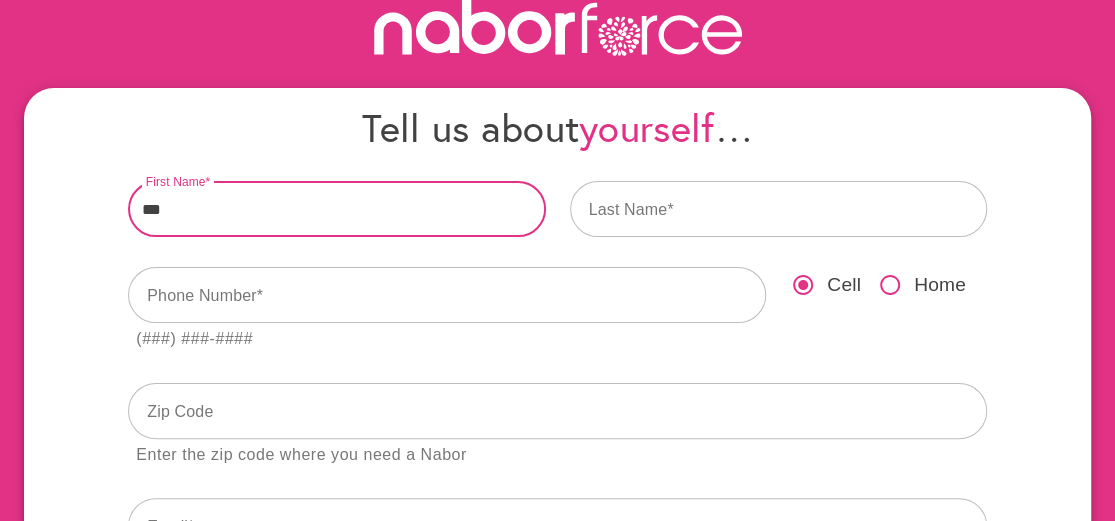 type on "***" 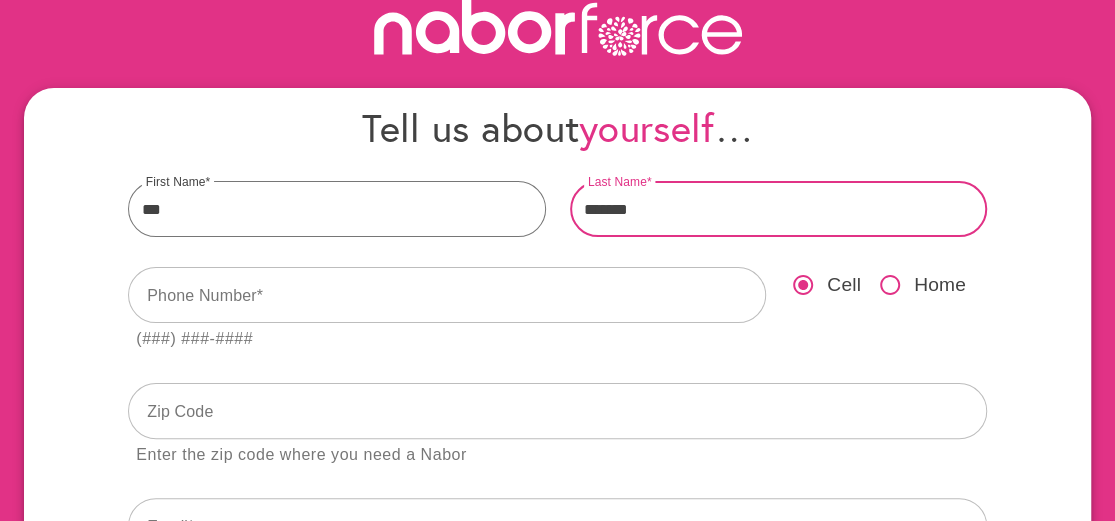type on "*******" 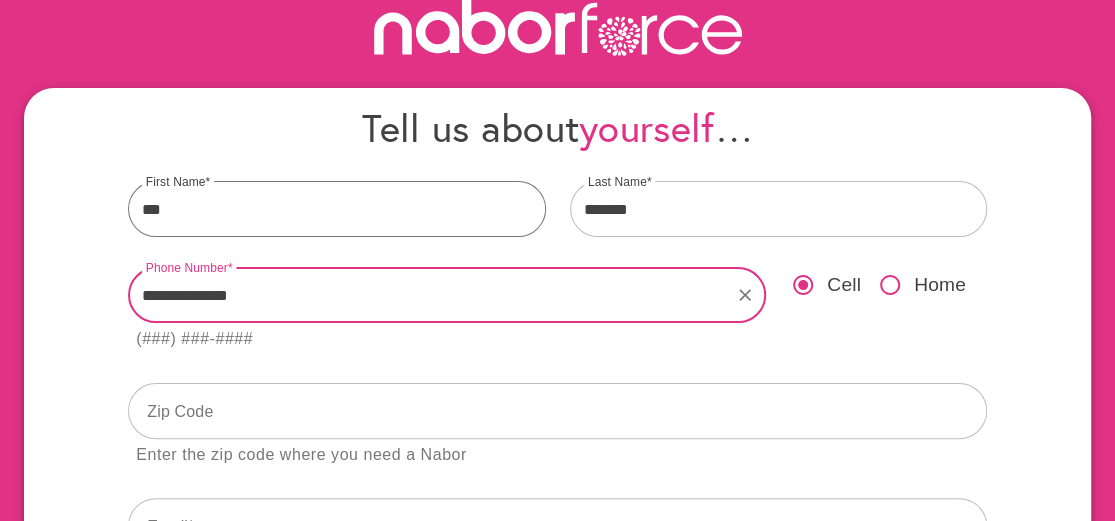 type on "**********" 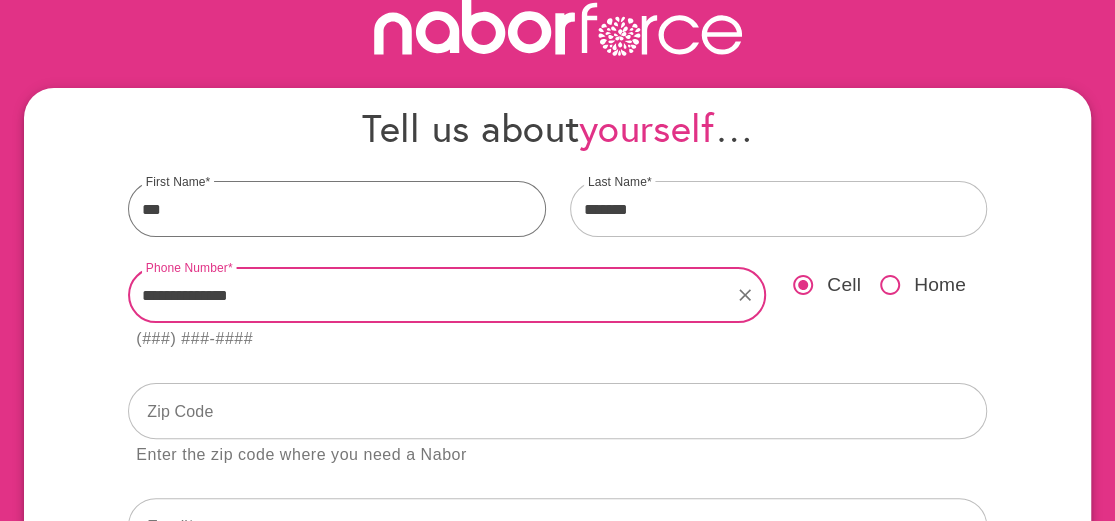 type 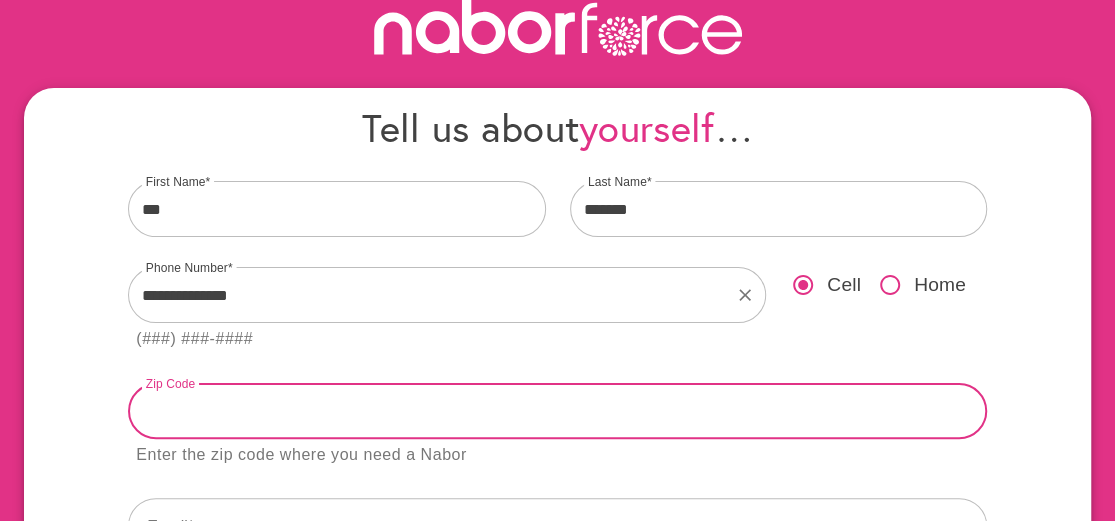click at bounding box center [557, 411] 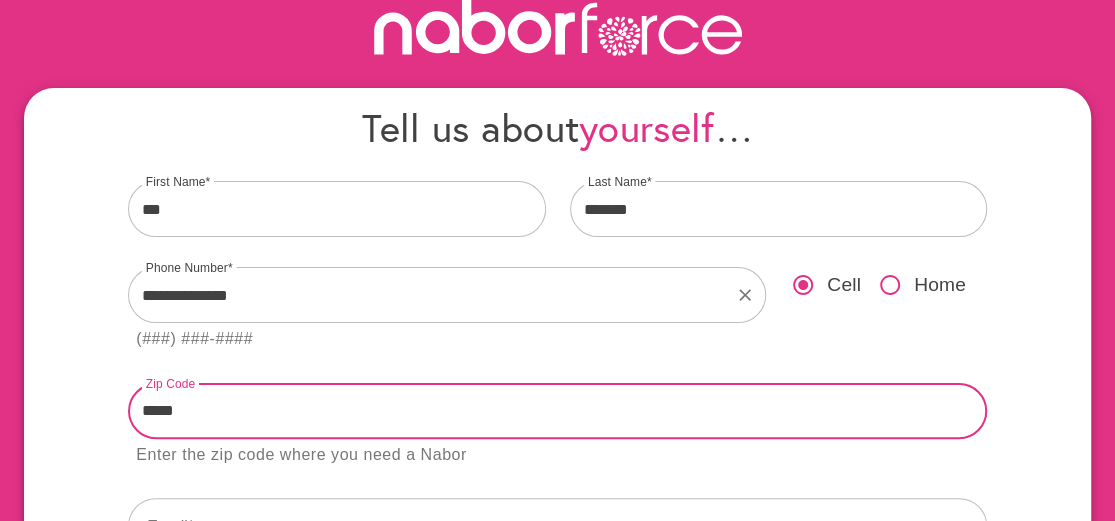 type on "*****" 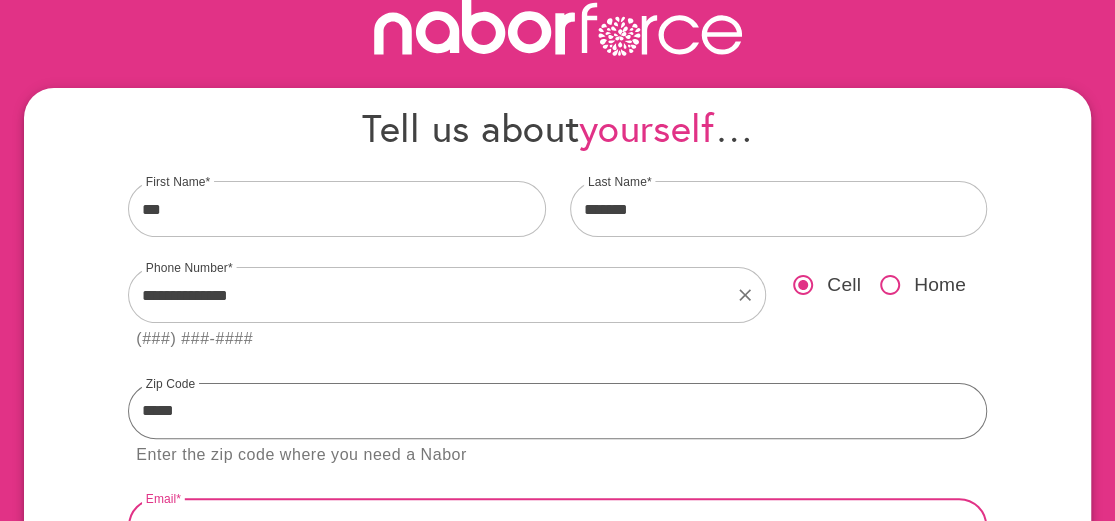 scroll, scrollTop: 407, scrollLeft: 0, axis: vertical 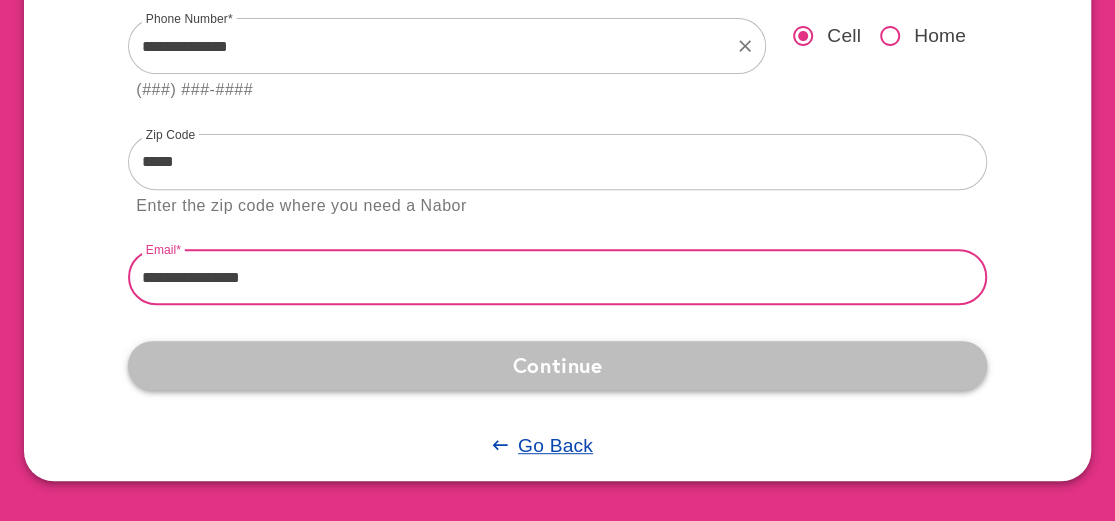 type on "**********" 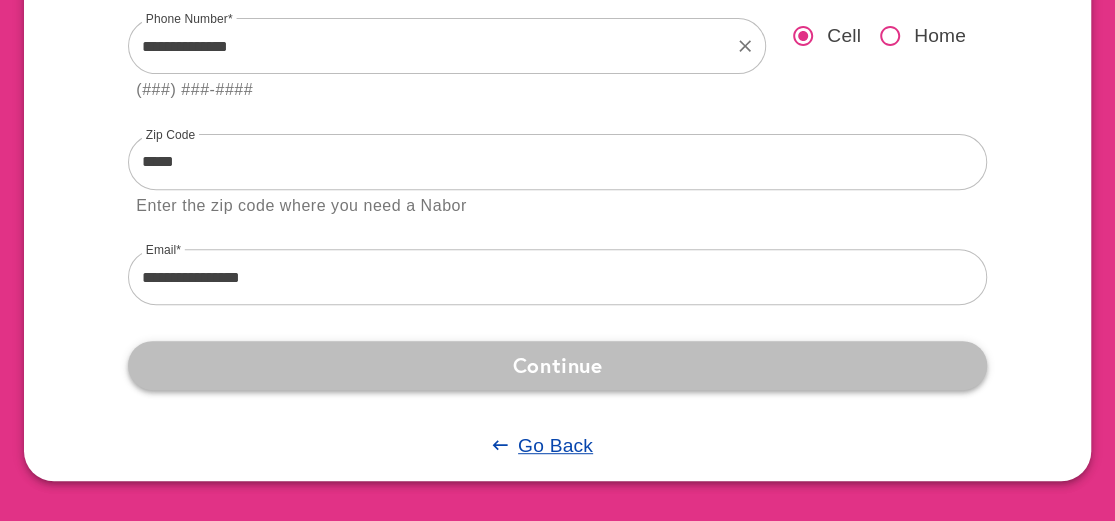 click on "Continue" at bounding box center (557, 365) 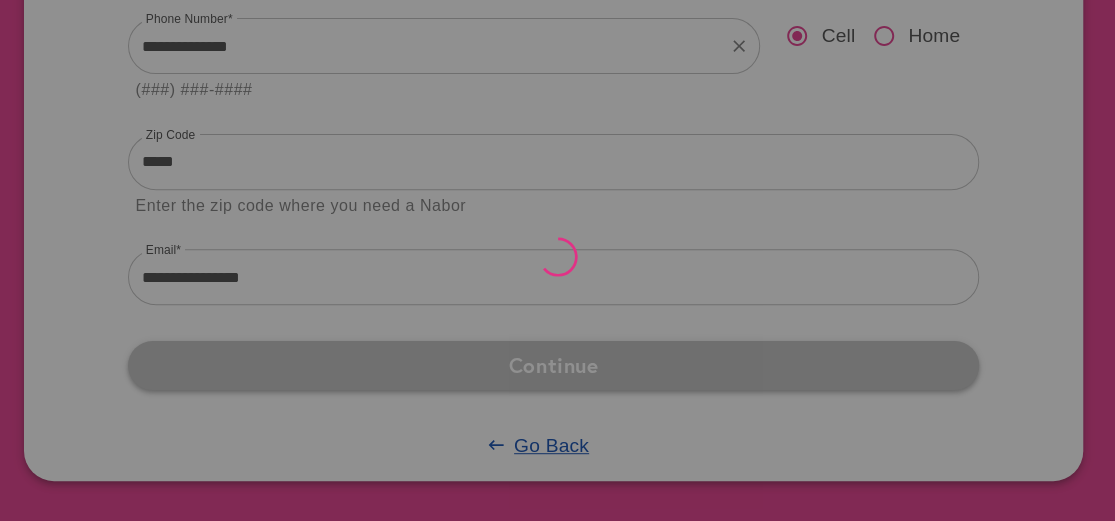 scroll, scrollTop: 0, scrollLeft: 0, axis: both 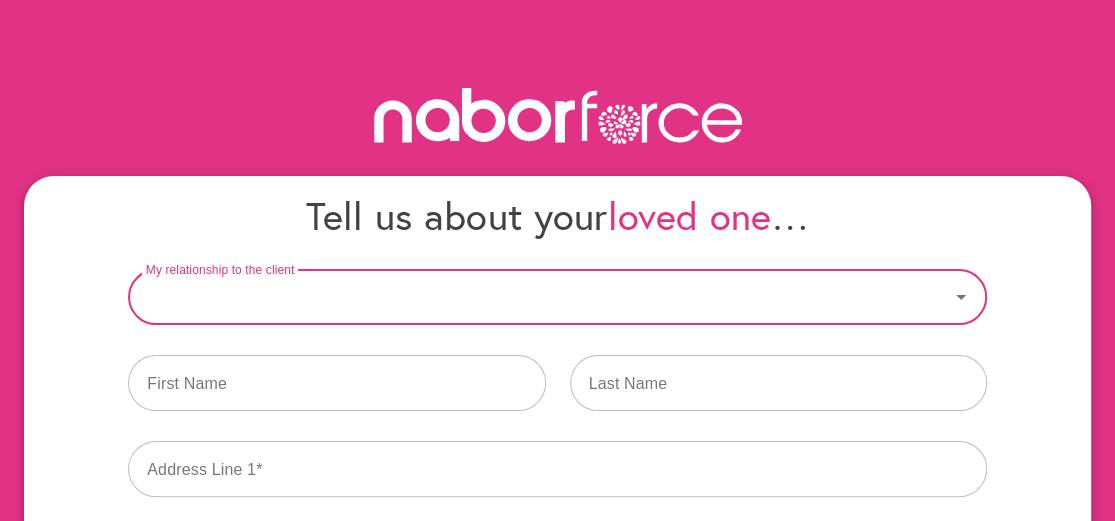 click on "My relationship to the client" at bounding box center [538, 297] 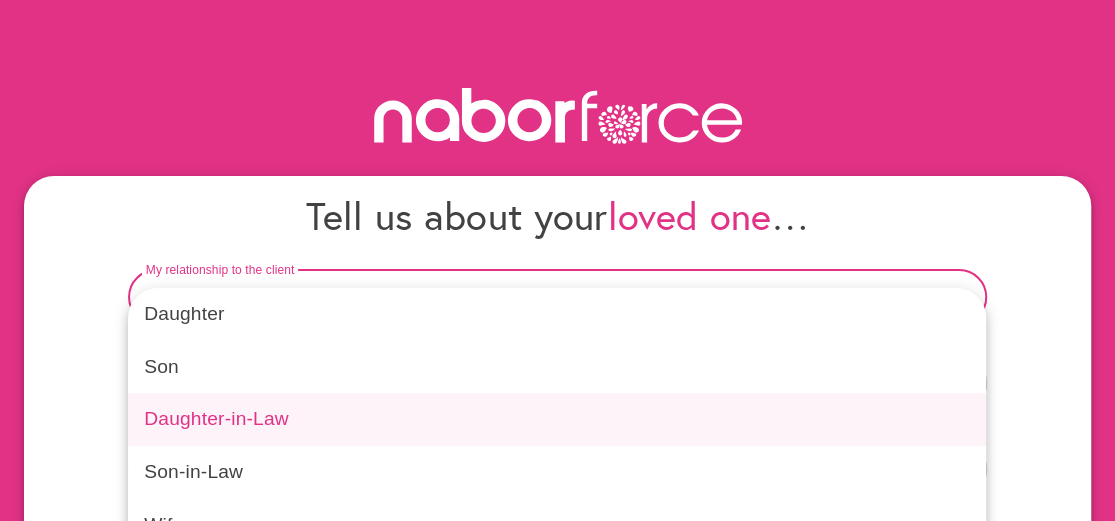 type on "*****" 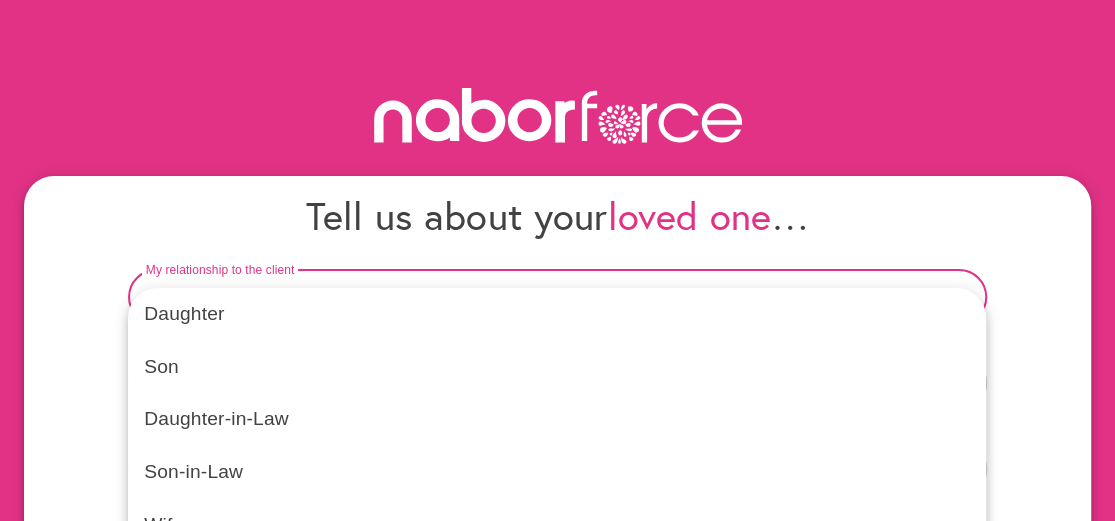 scroll, scrollTop: 315, scrollLeft: 0, axis: vertical 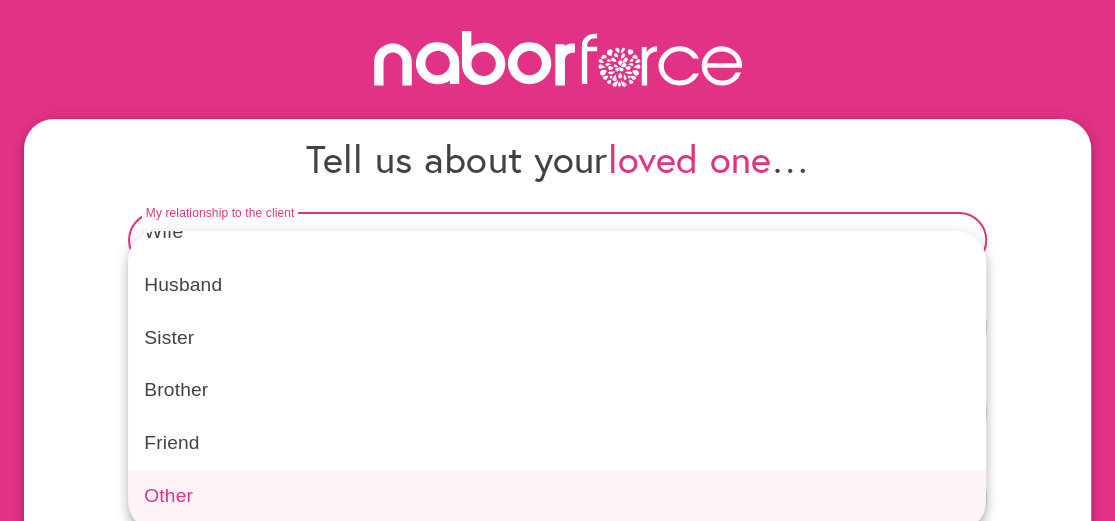 click on "Other" at bounding box center [557, 496] 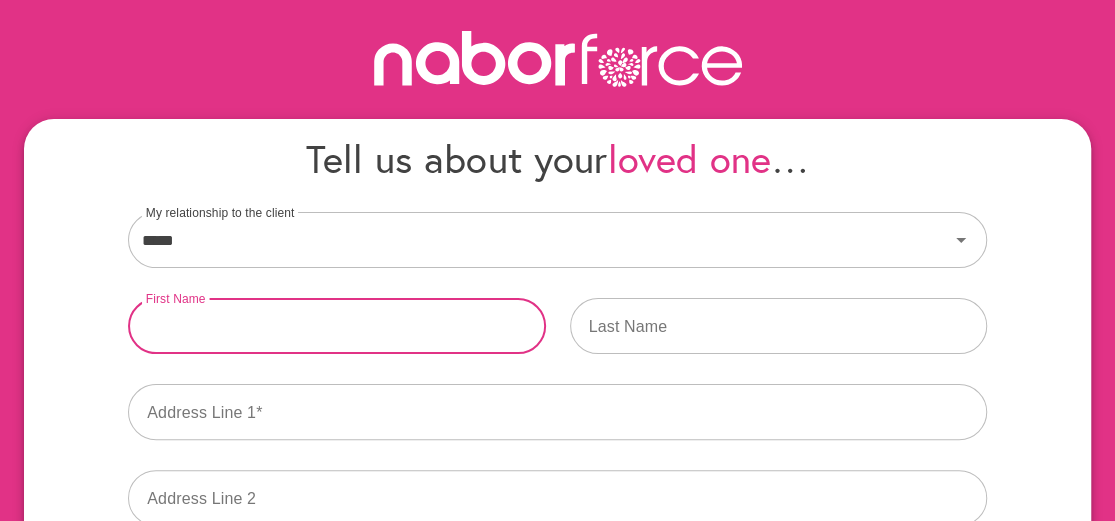 click at bounding box center (336, 326) 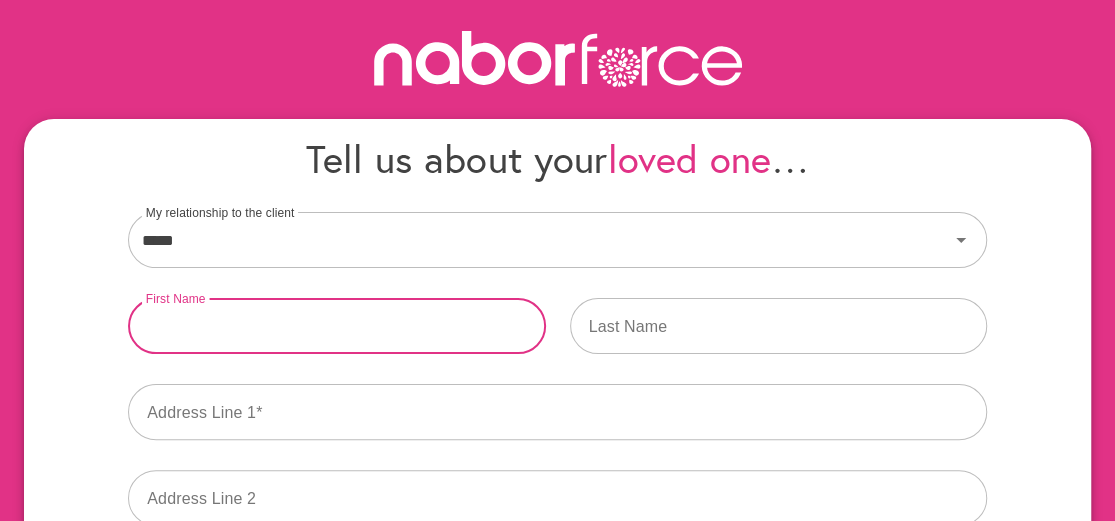 click at bounding box center [336, 326] 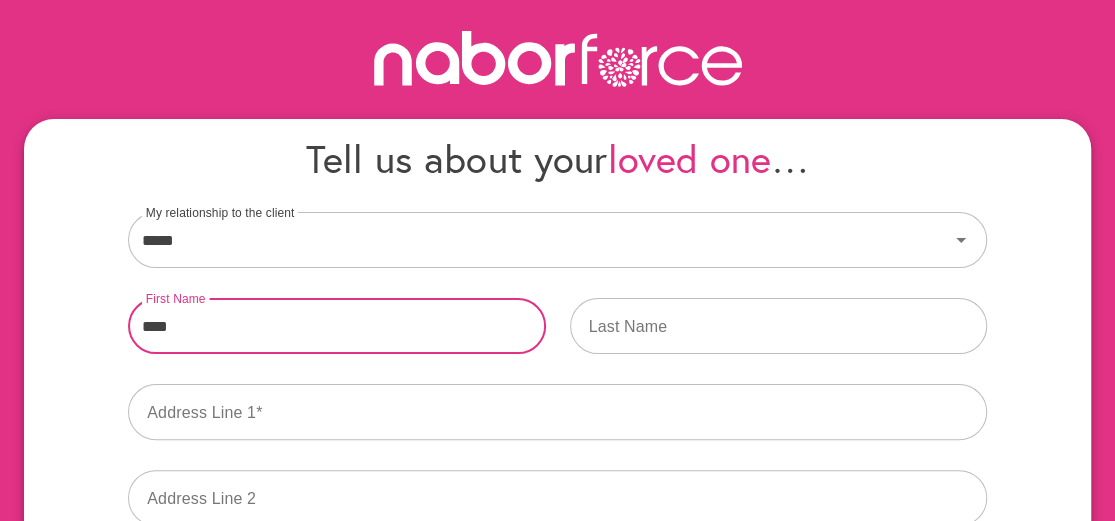 type on "****" 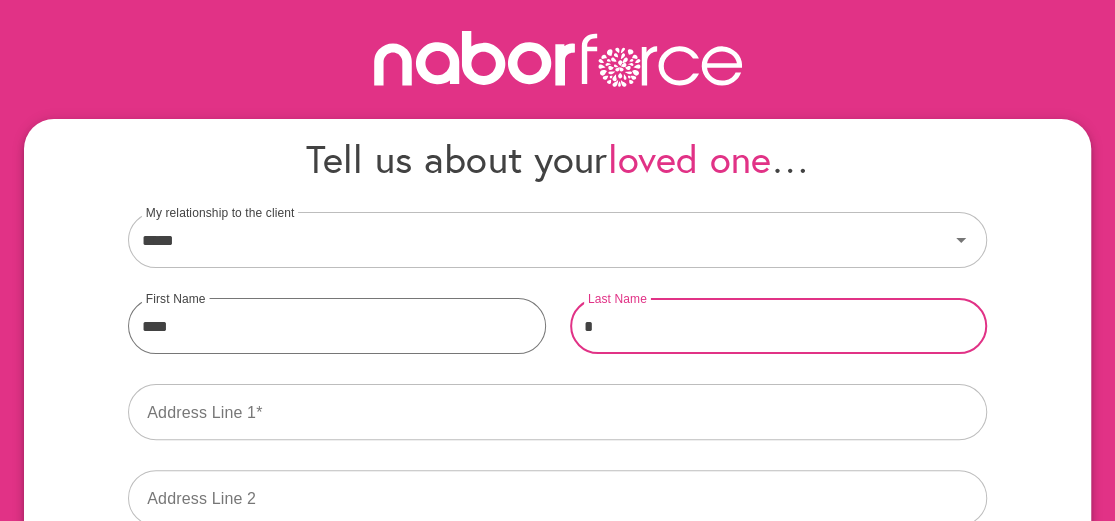 type on "*" 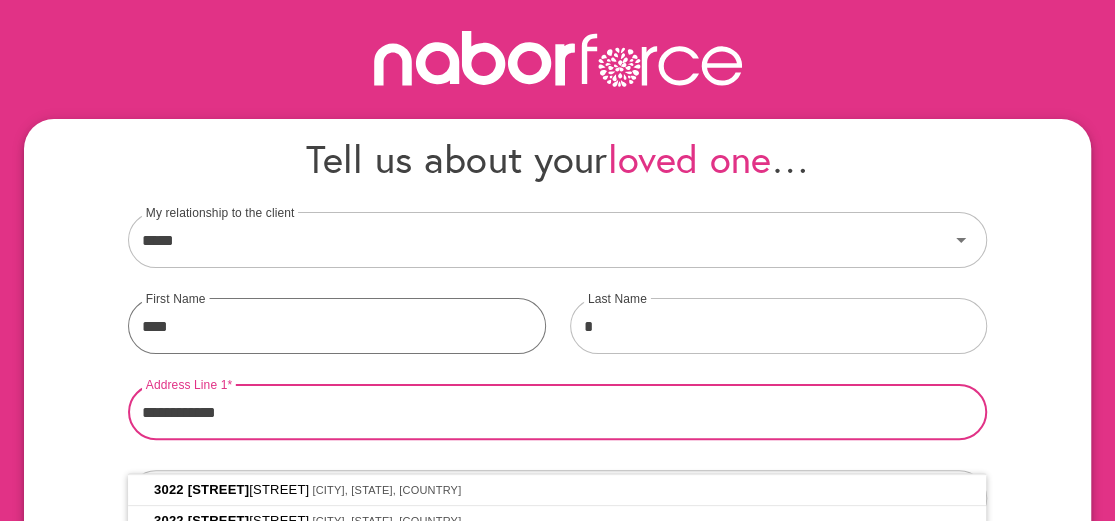 type on "**********" 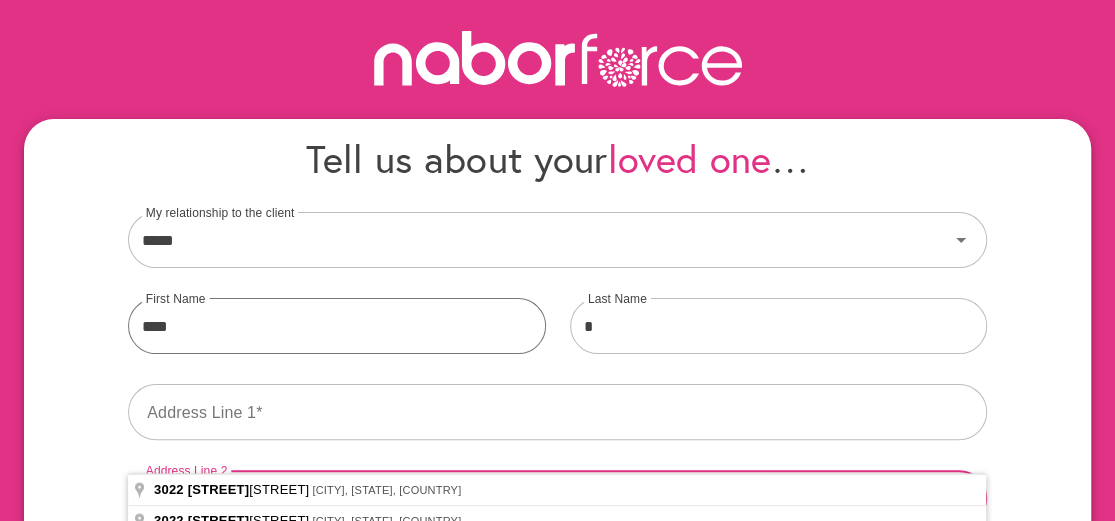 scroll, scrollTop: 99, scrollLeft: 0, axis: vertical 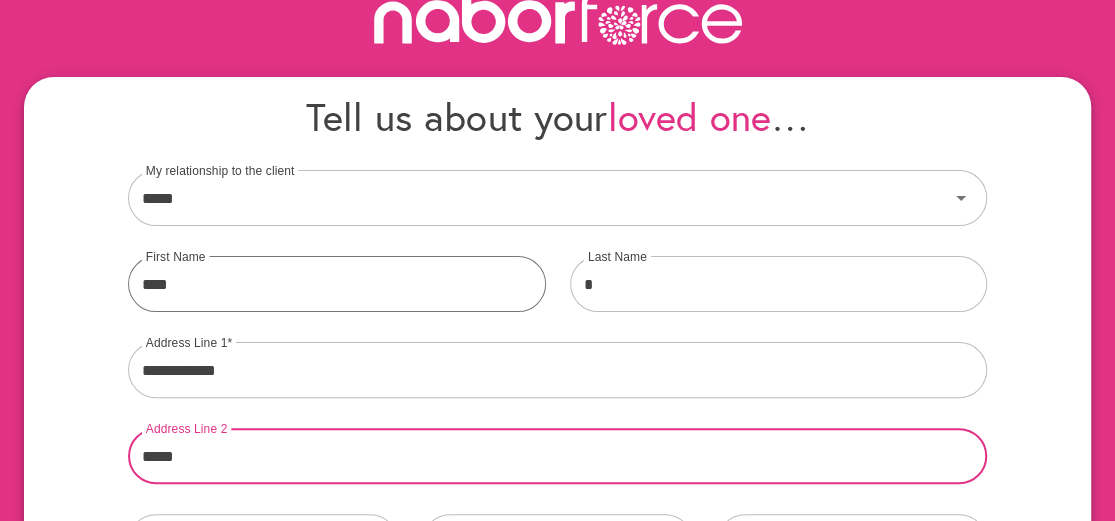 type on "*****" 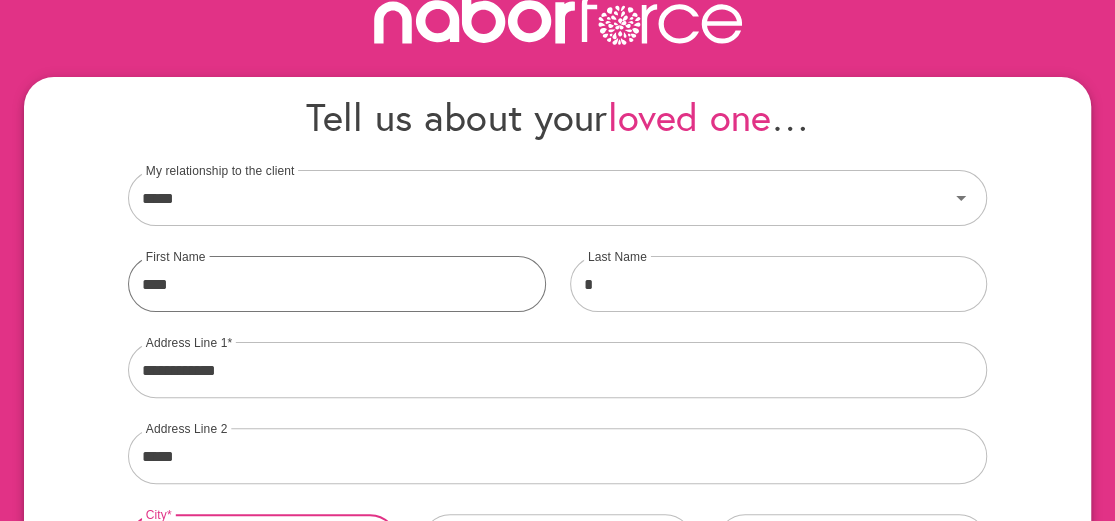 scroll, scrollTop: 420, scrollLeft: 0, axis: vertical 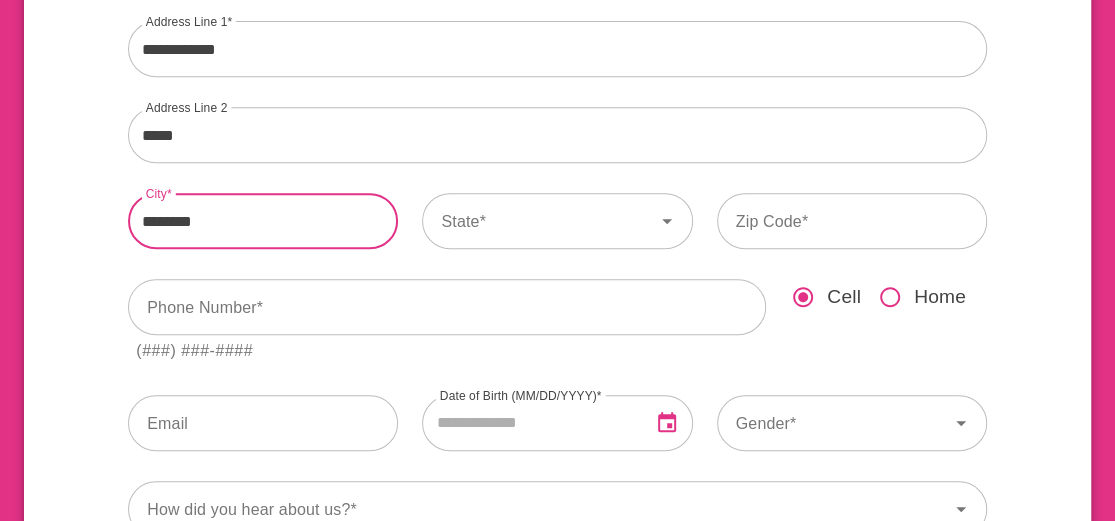 type on "********" 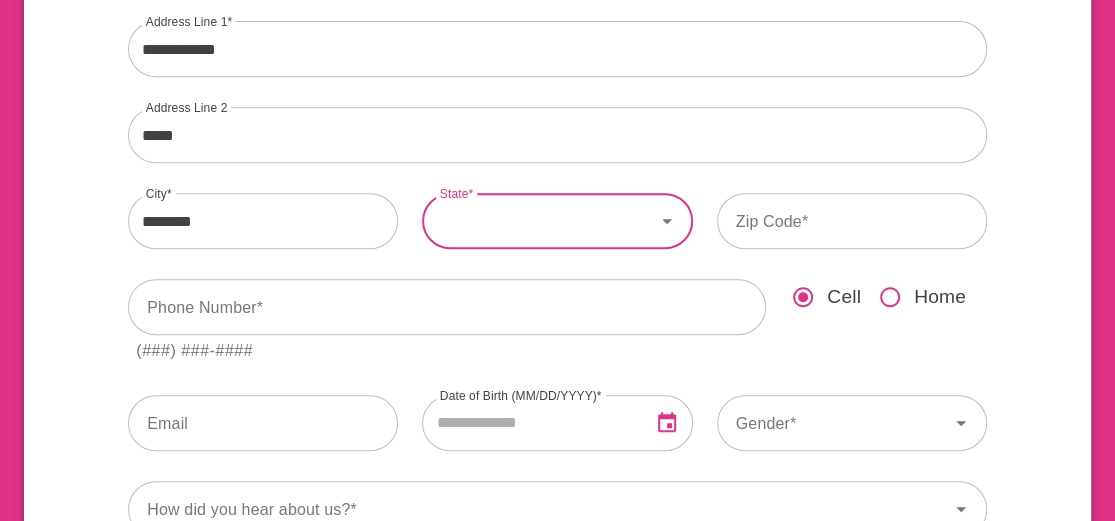 click on "State" at bounding box center [538, 221] 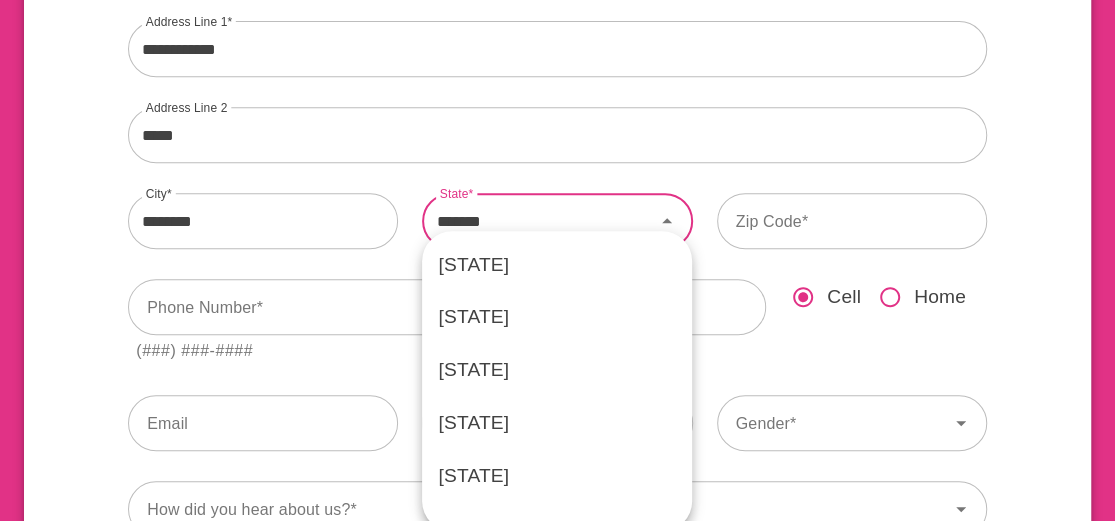 scroll, scrollTop: 2647, scrollLeft: 0, axis: vertical 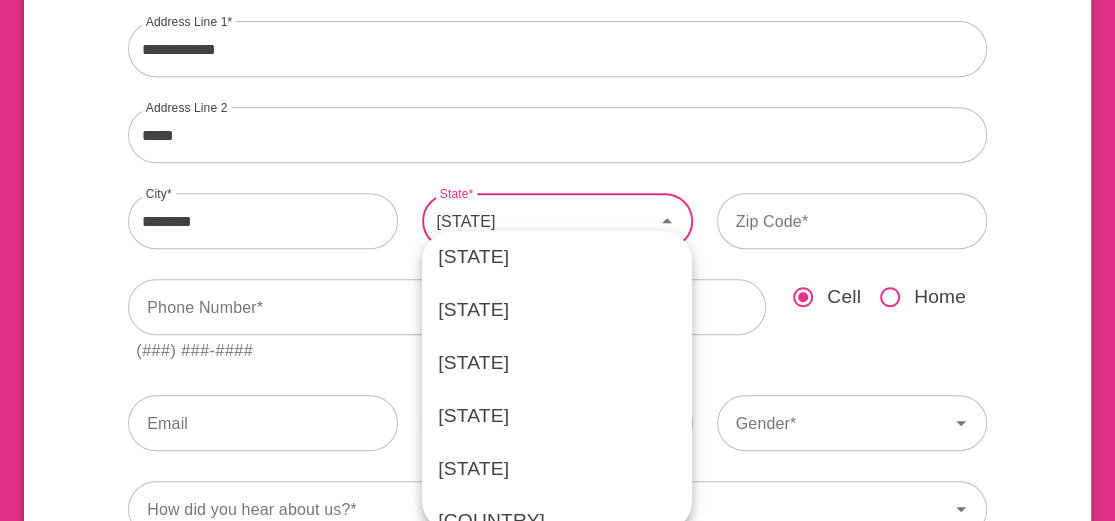 click on "[STATE]" at bounding box center (557, -6) 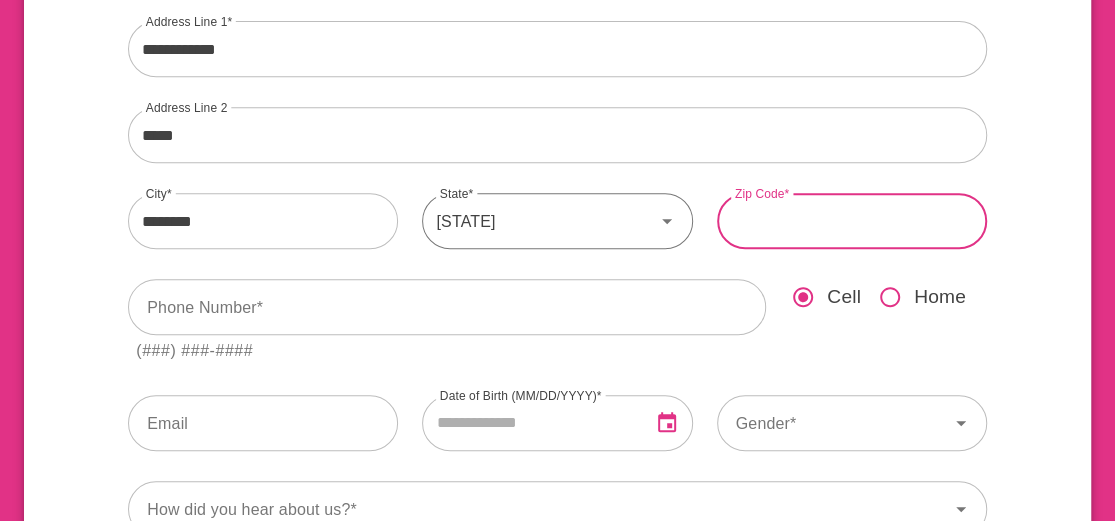 click on "Zip Code" at bounding box center (852, 221) 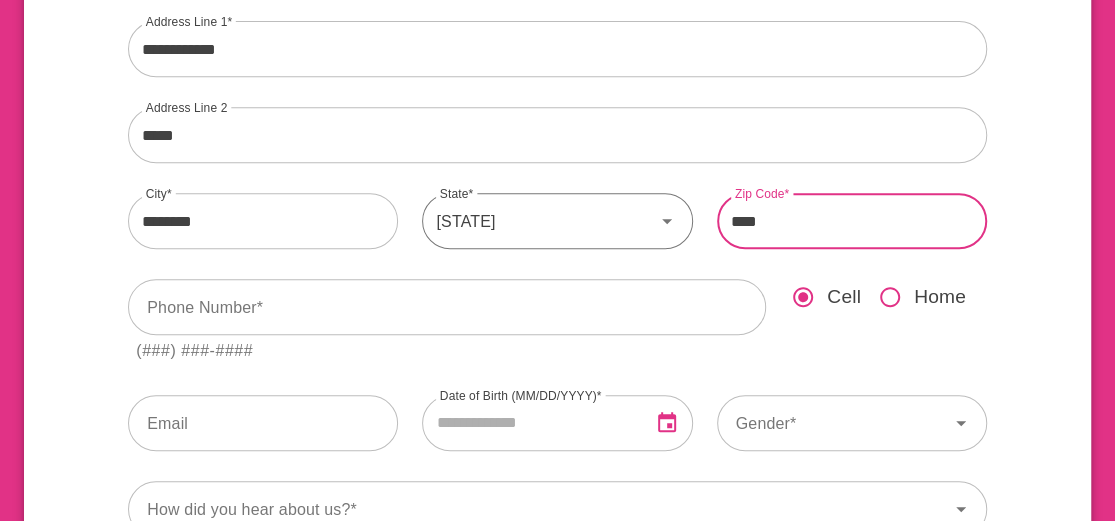 type on "*****" 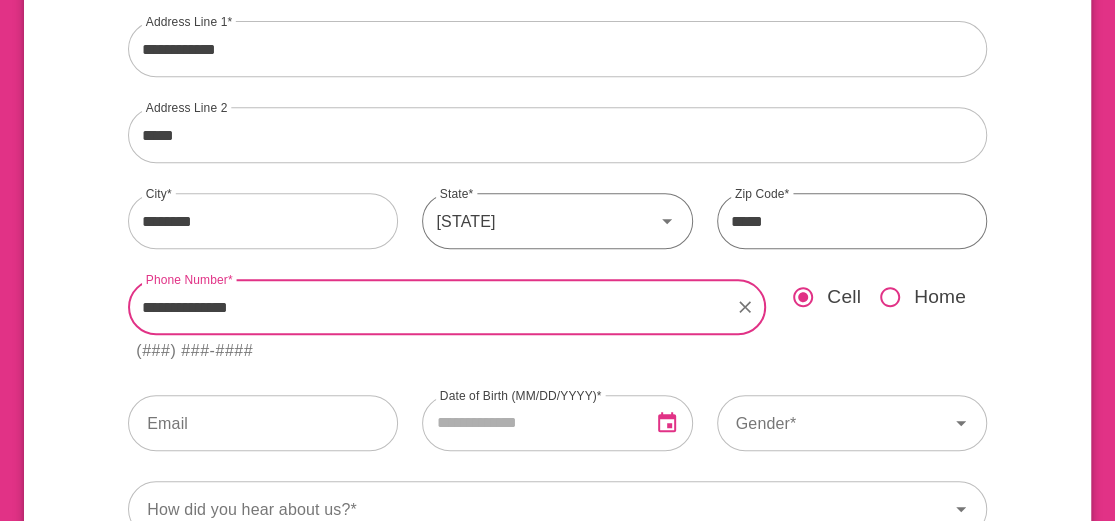 type on "**********" 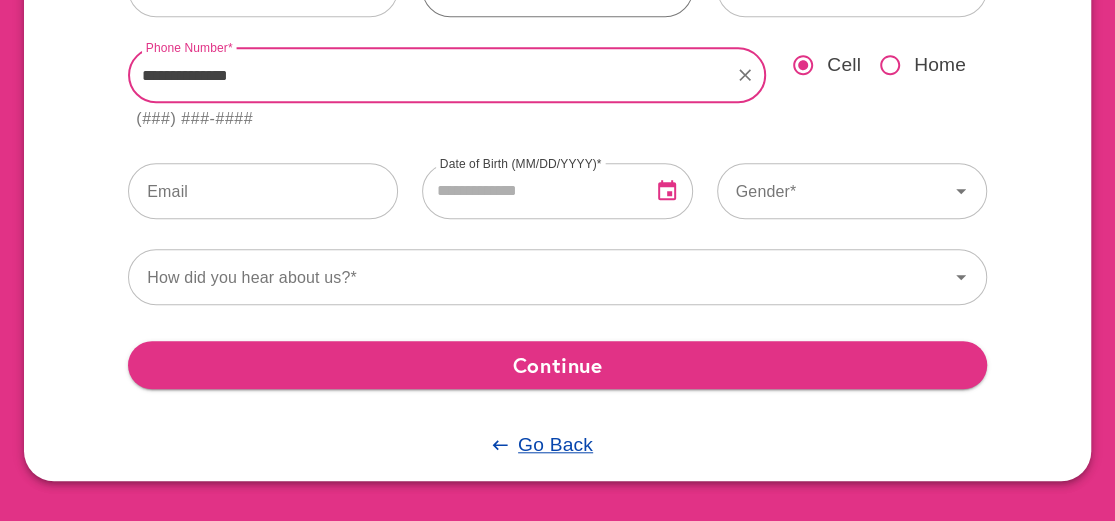 scroll, scrollTop: 735, scrollLeft: 0, axis: vertical 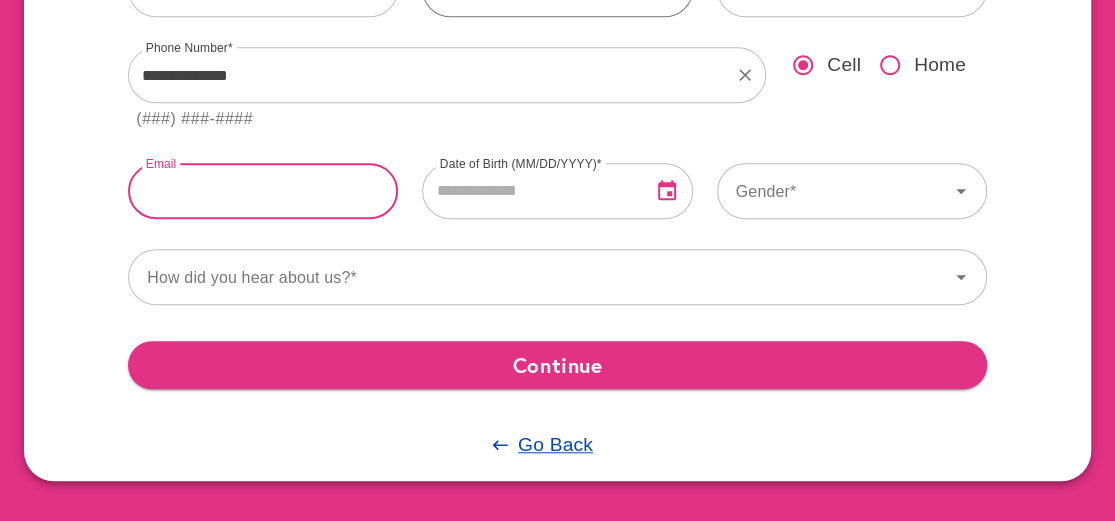 click at bounding box center [263, 191] 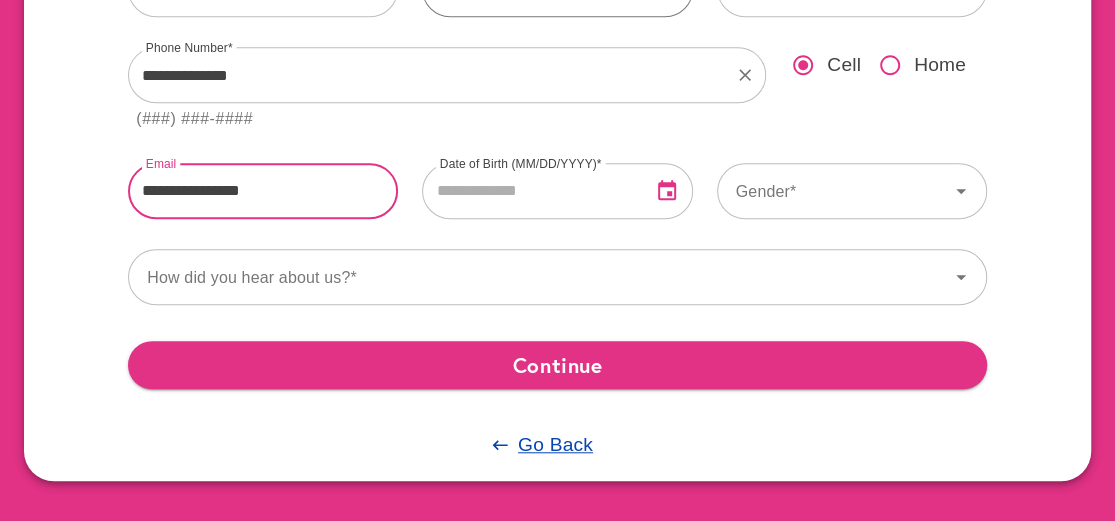 type on "**********" 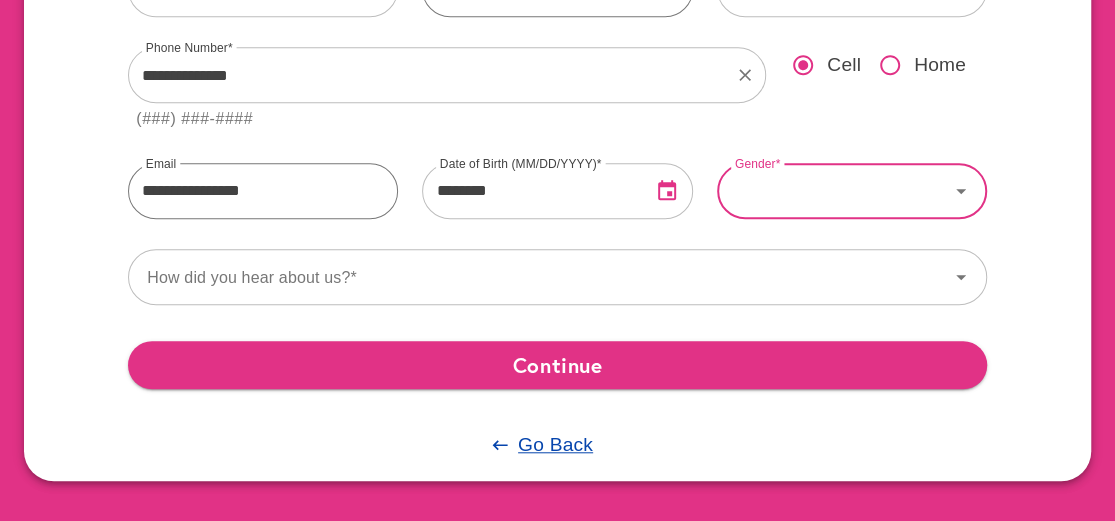 type on "**********" 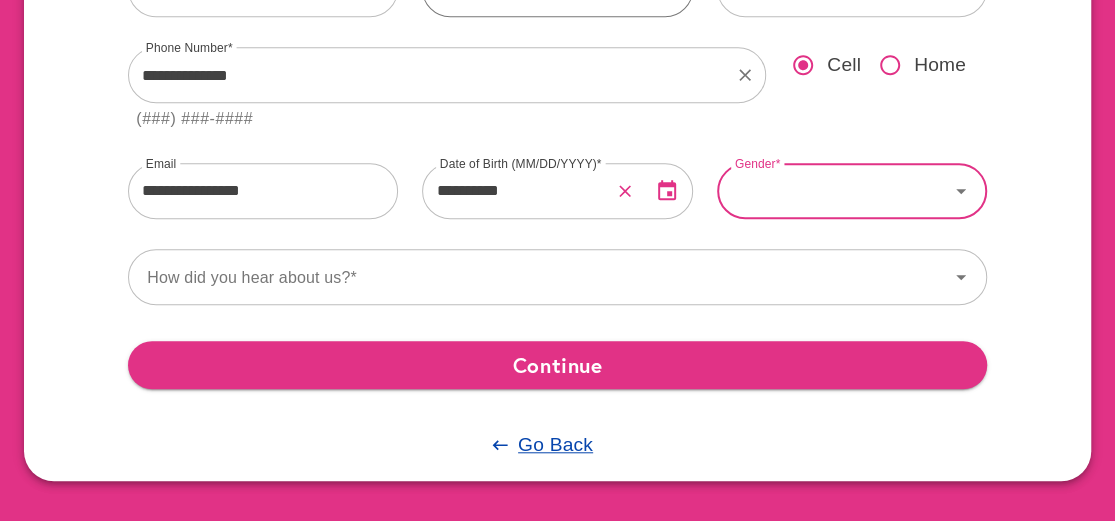 click on "Gender" at bounding box center [833, 191] 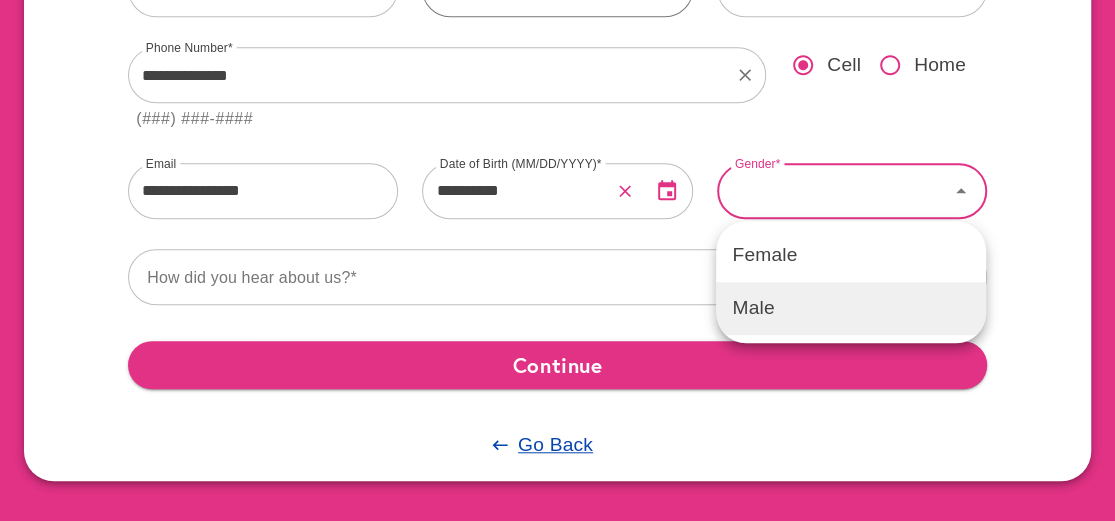 click on "Male" at bounding box center (851, 308) 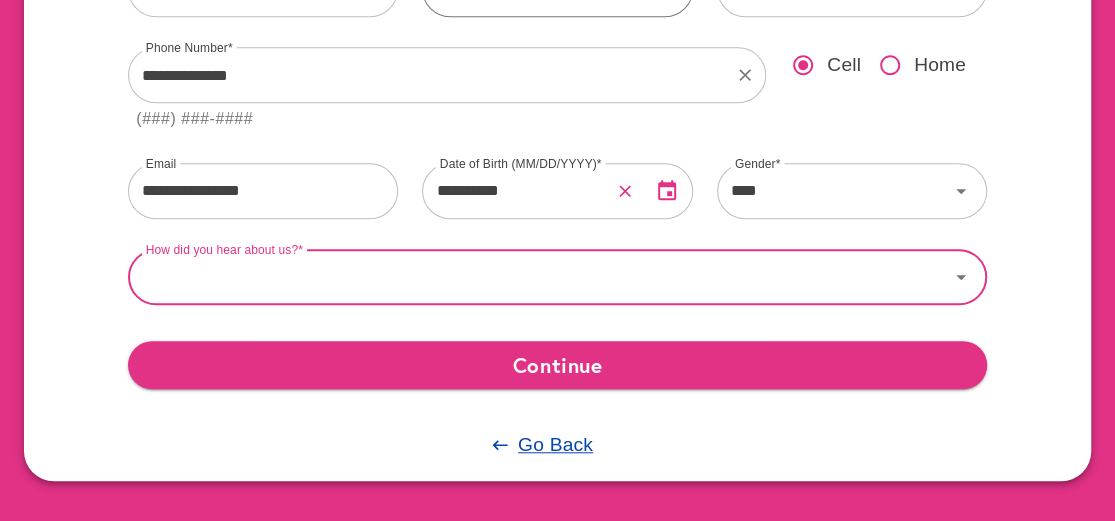 click on "How did you hear about us?" at bounding box center (538, 277) 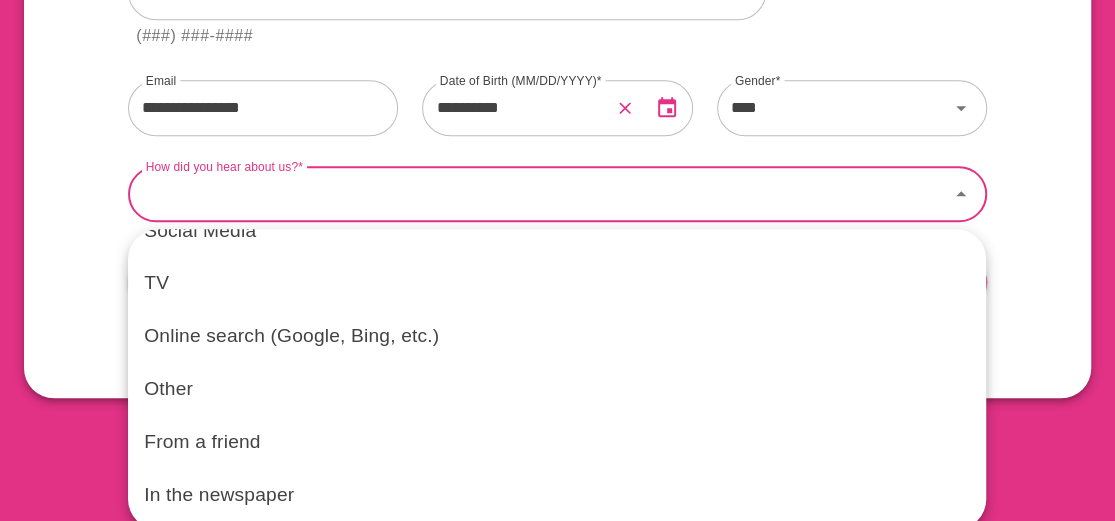 scroll, scrollTop: 195, scrollLeft: 0, axis: vertical 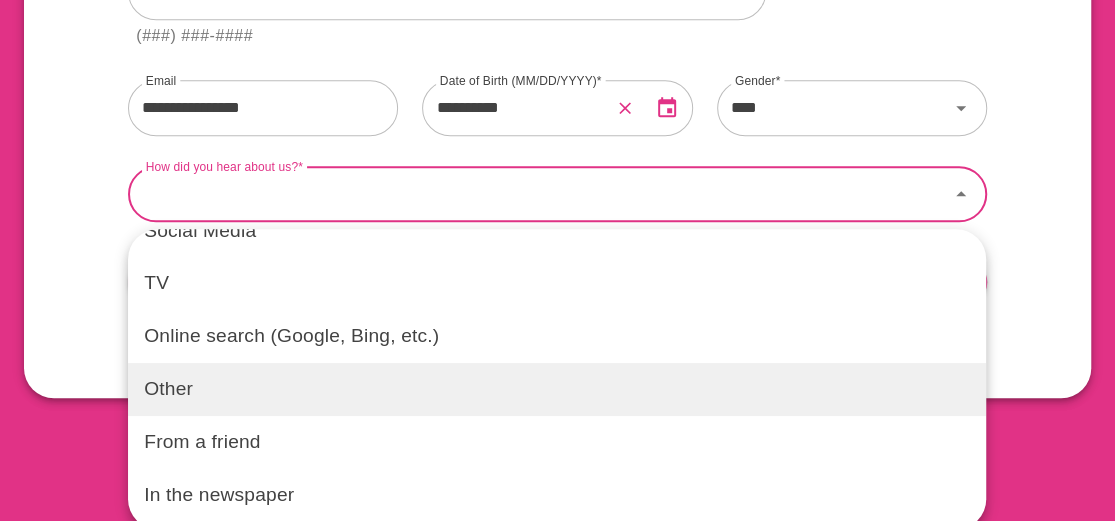 click on "Other" at bounding box center [557, 389] 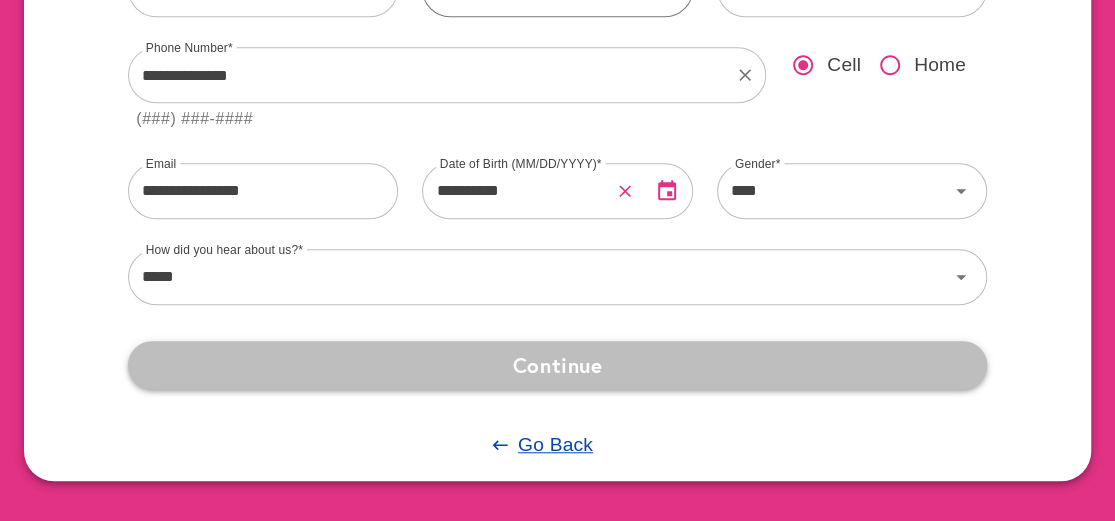 click on "Continue" at bounding box center [557, 365] 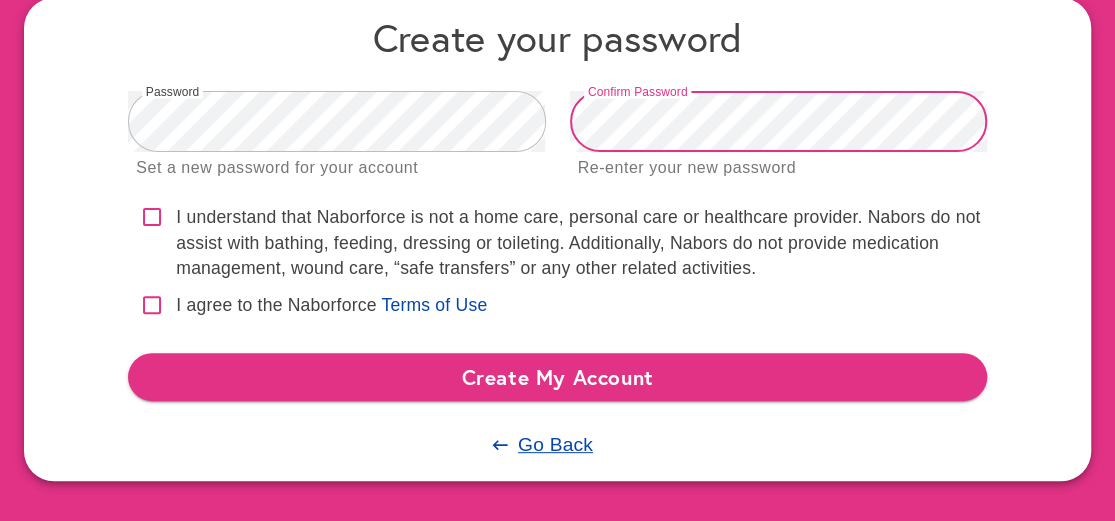 scroll, scrollTop: 247, scrollLeft: 0, axis: vertical 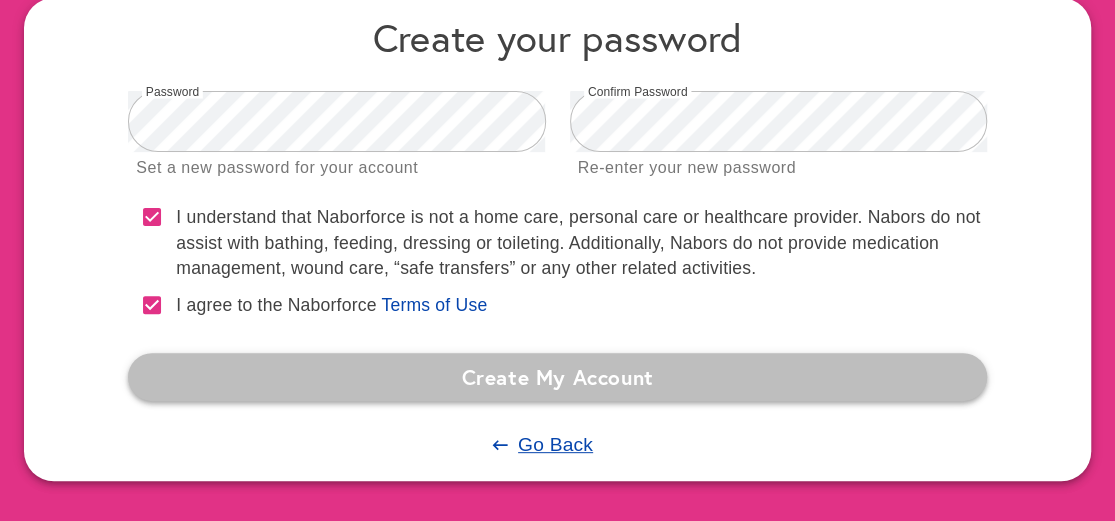click on "Create My Account" at bounding box center (557, 377) 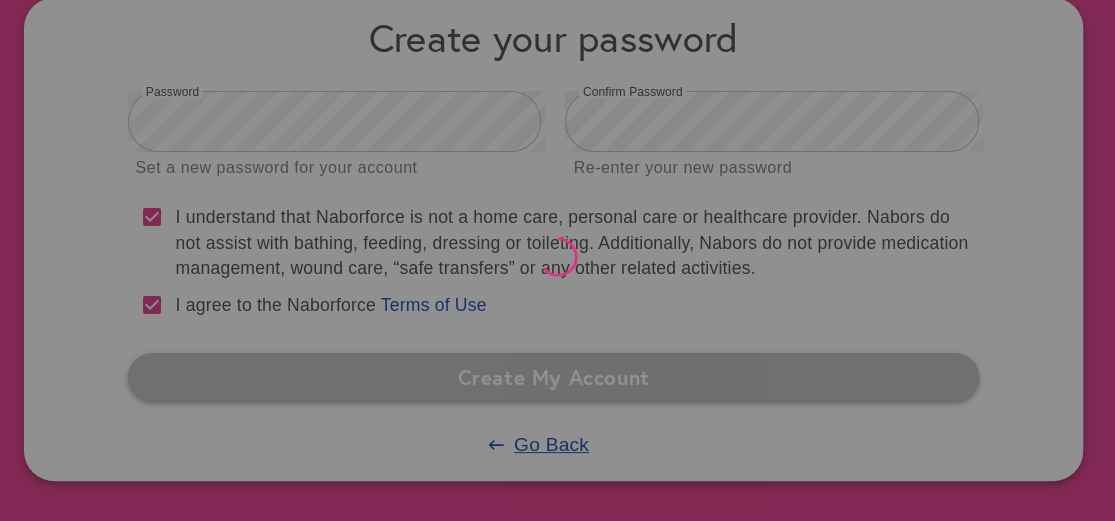 scroll, scrollTop: 0, scrollLeft: 0, axis: both 